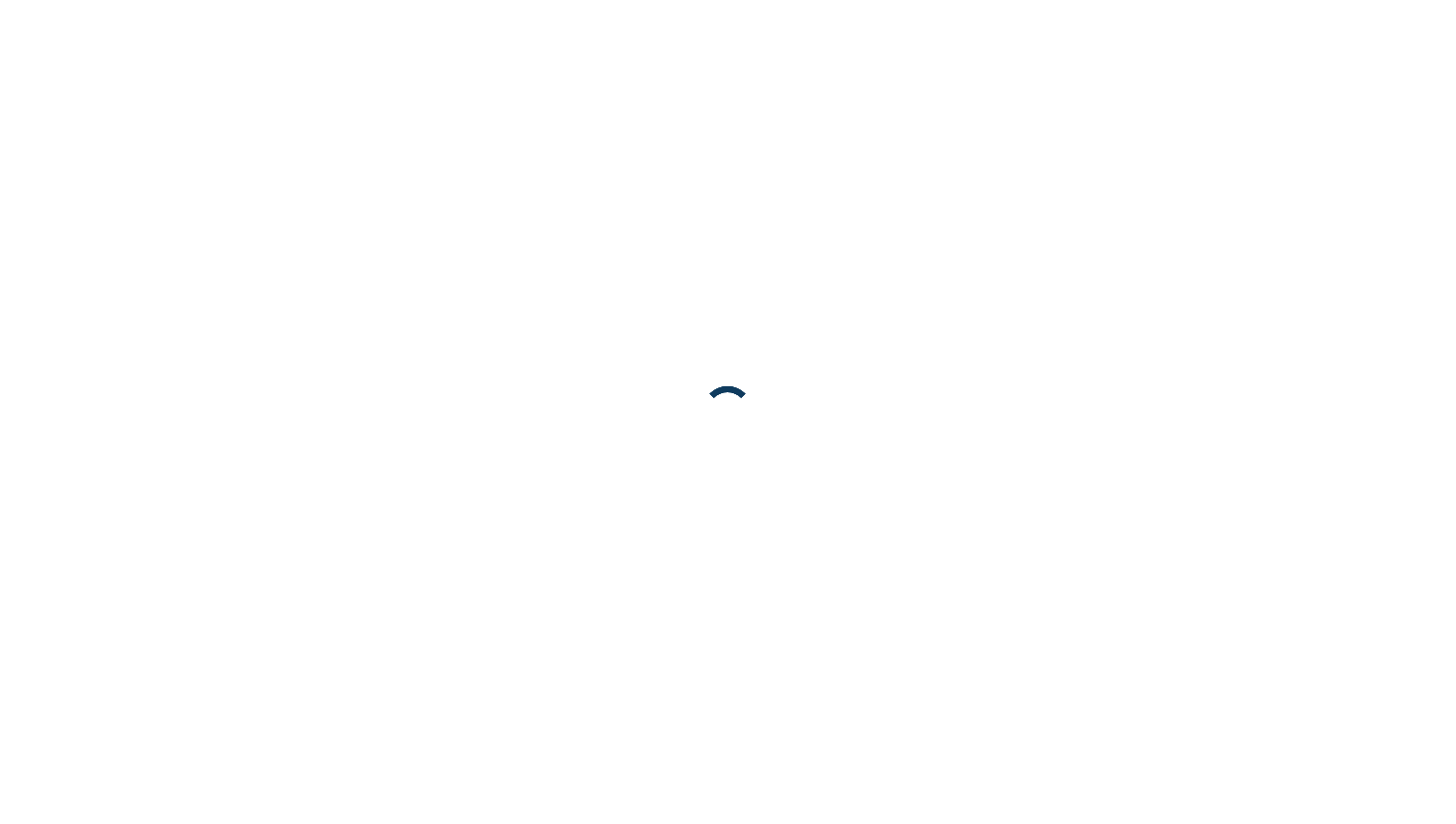 scroll, scrollTop: 0, scrollLeft: 0, axis: both 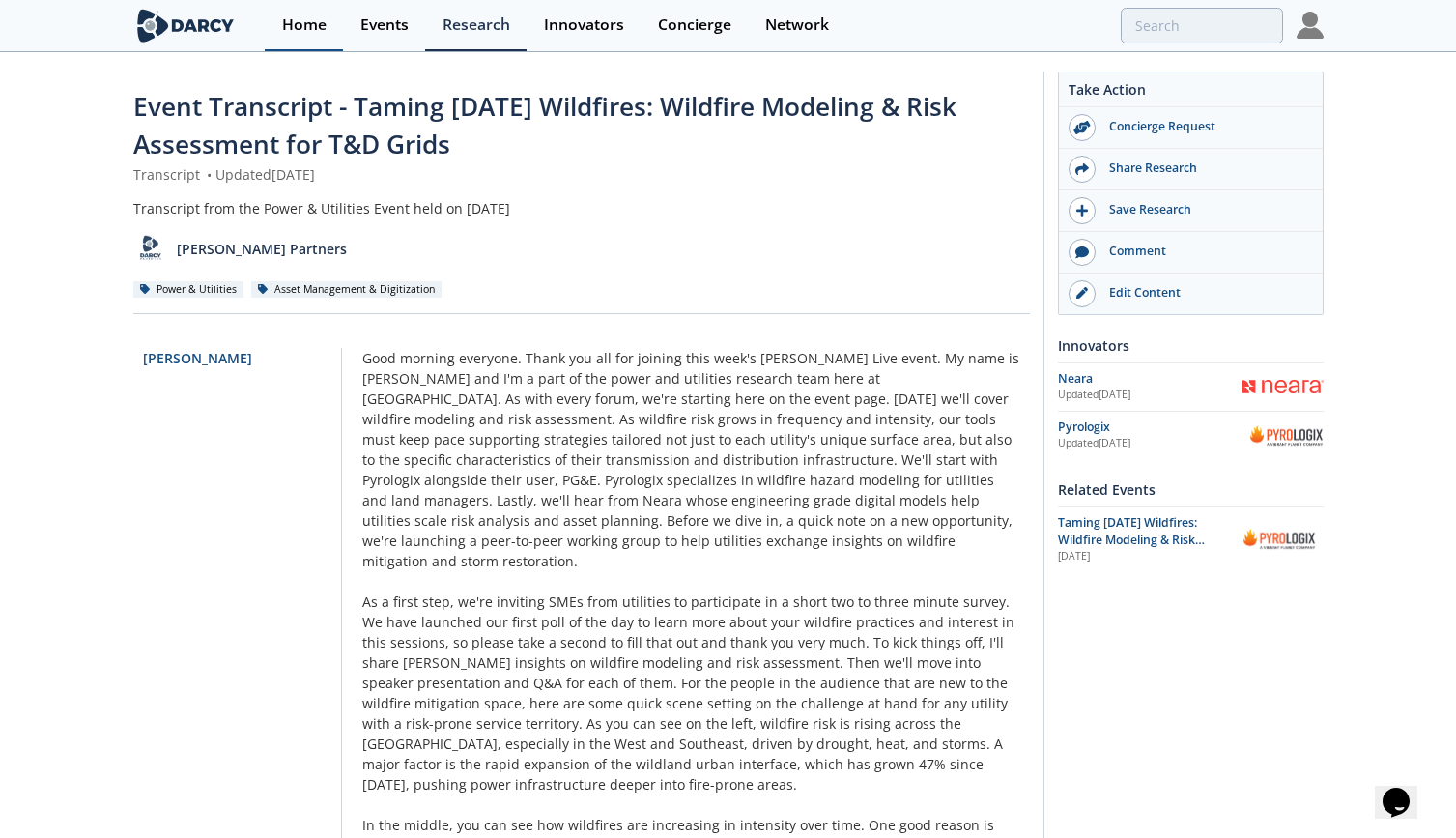click on "Home" at bounding box center (304, 25) 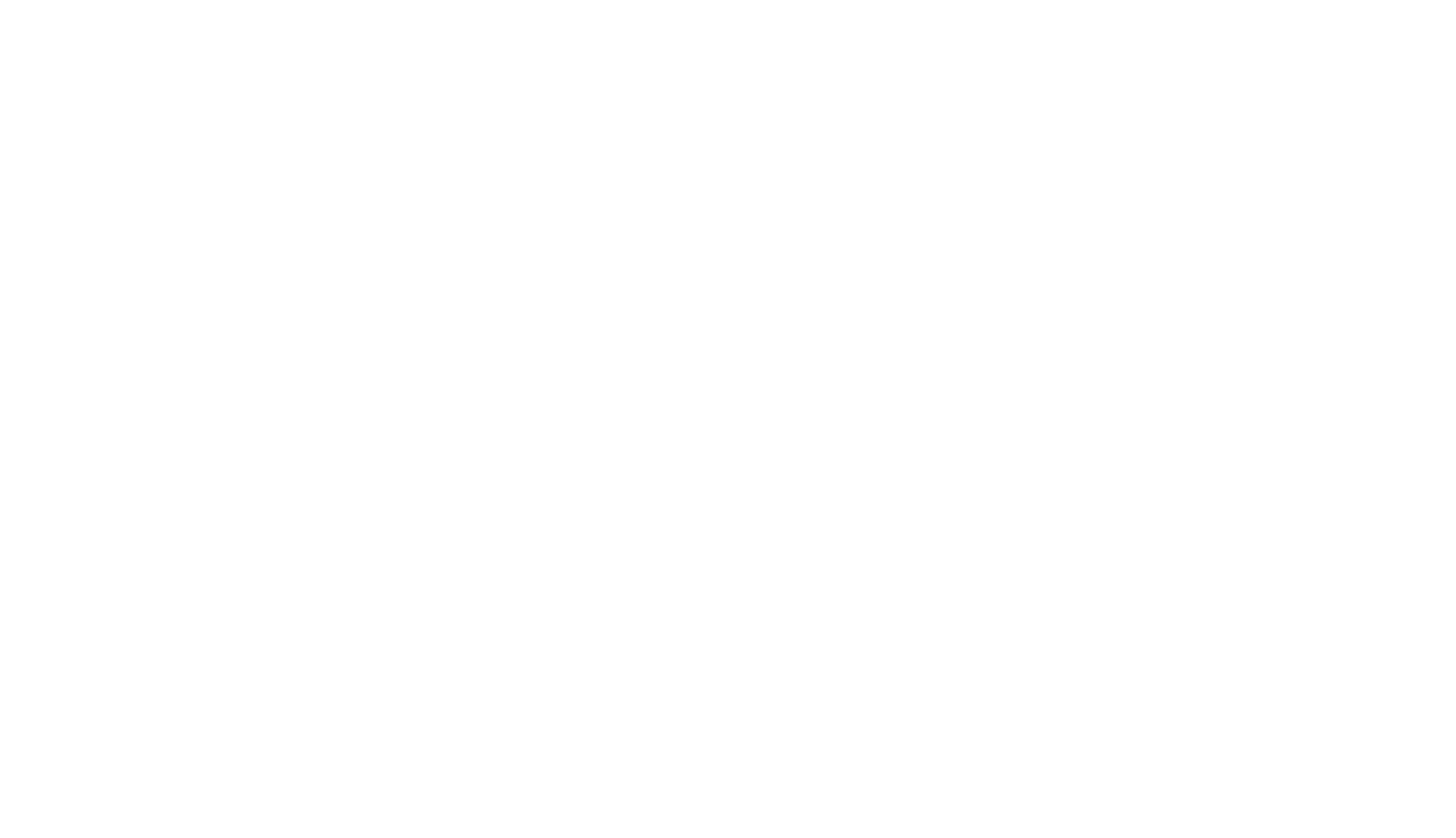 scroll, scrollTop: 0, scrollLeft: 0, axis: both 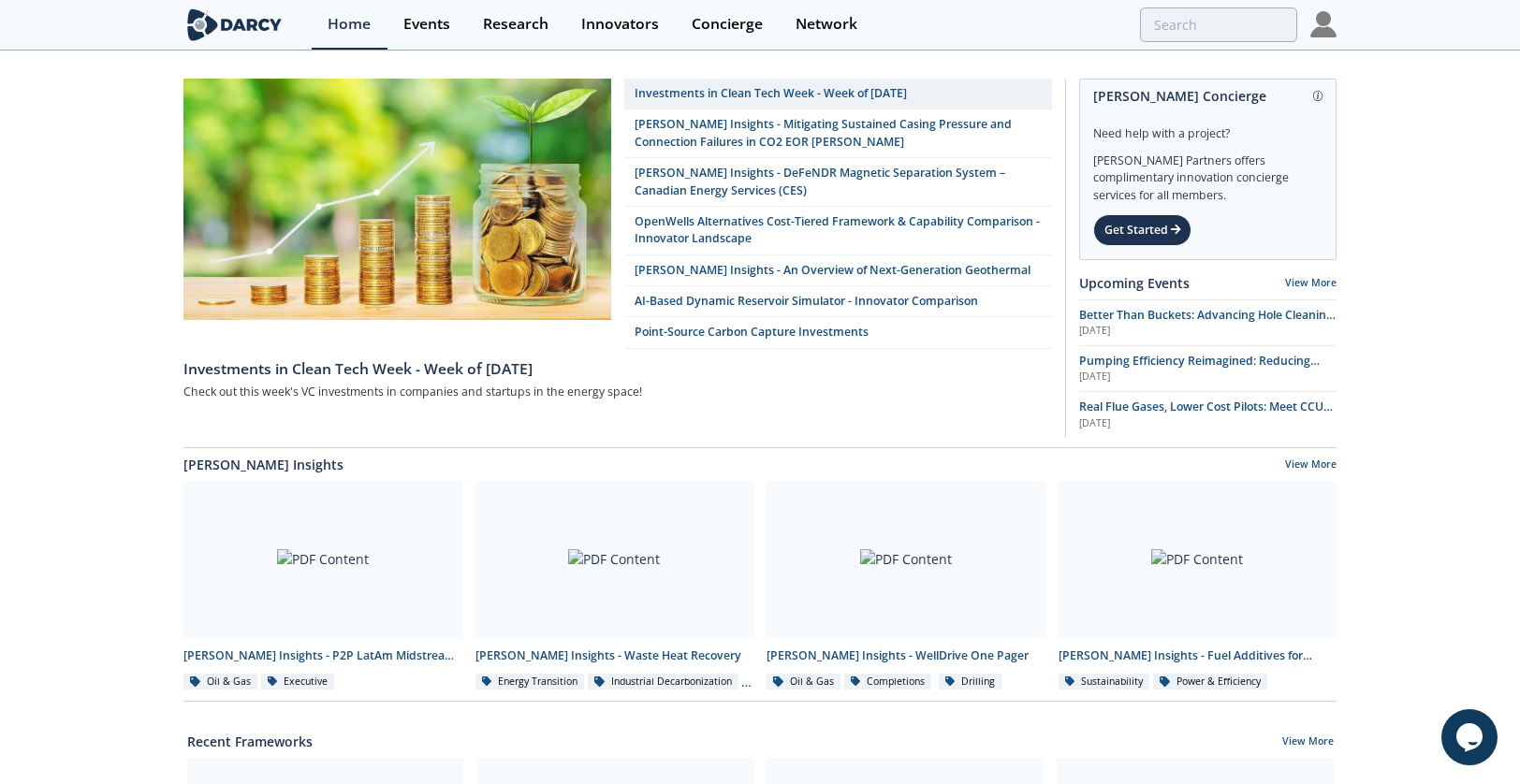 click at bounding box center (1323, 24) 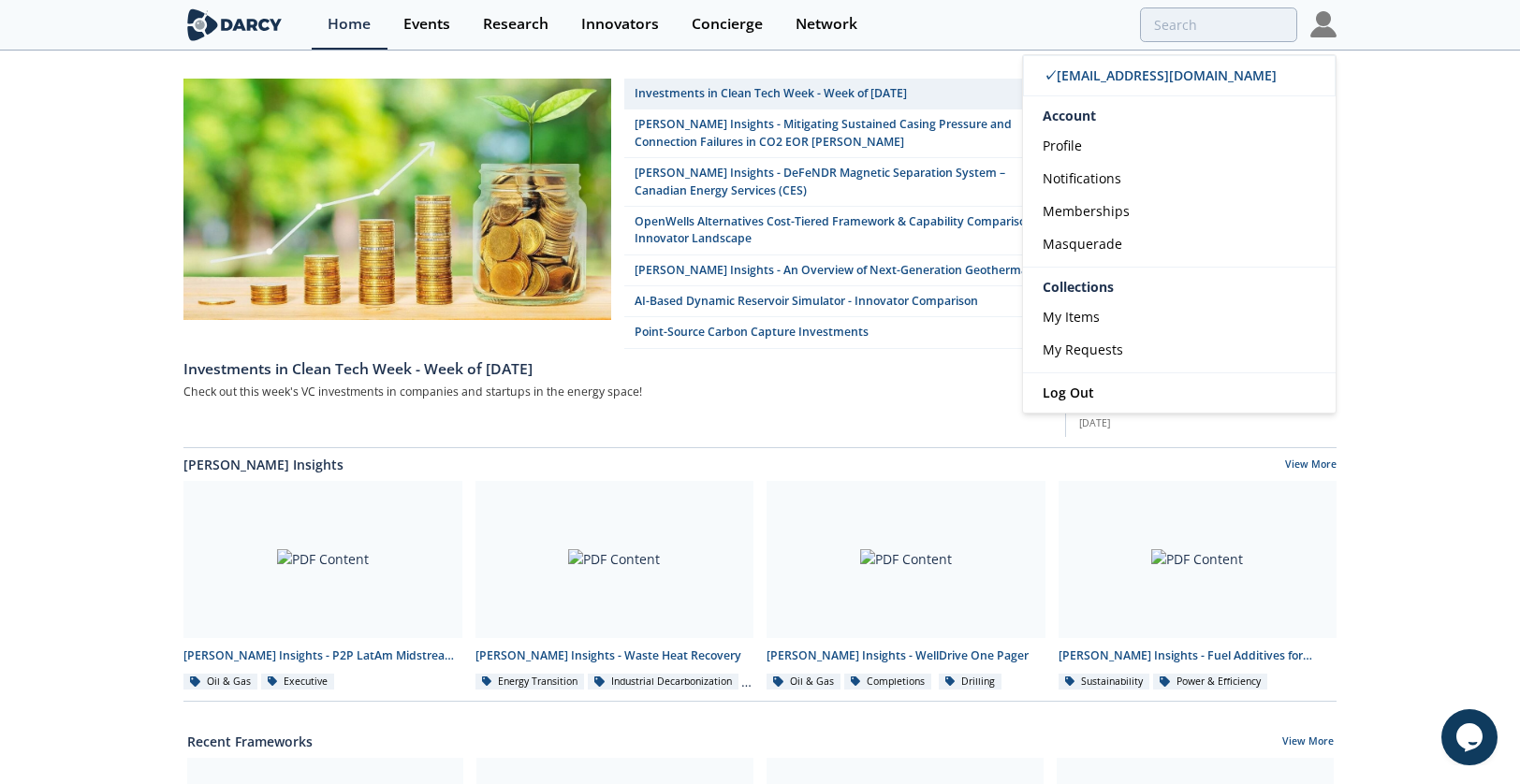 click on "Investments in Clean Tech Week - Week of 2025/07/21
Darcy Insights - Mitigating Sustained Casing Pressure and Connection Failures in CO2 EOR Wells
Darcy Insights - DeFeNDR Magnetic Separation System – Canadian Energy Services (CES)
OpenWells Alternatives  Cost-Tiered Framework & Capability Comparison - Innovator Landscape
Darcy Insights - An Overview of Next-Generation Geothermal
AI-Based Dynamic Reservoir Simulator - Innovator Comparison
Point-Source Carbon Capture Investments" at bounding box center [760, 842] 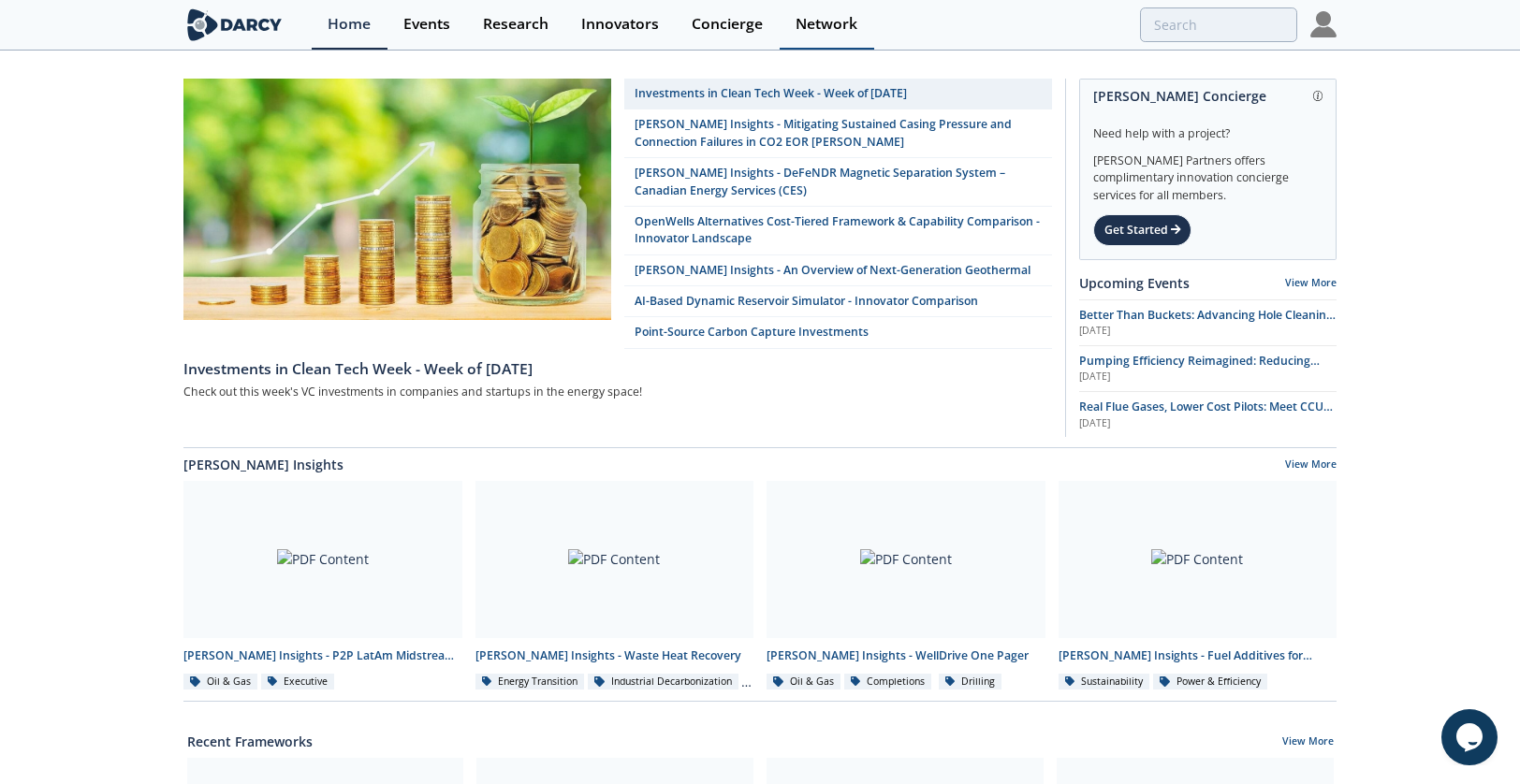click on "Network" at bounding box center (826, 24) 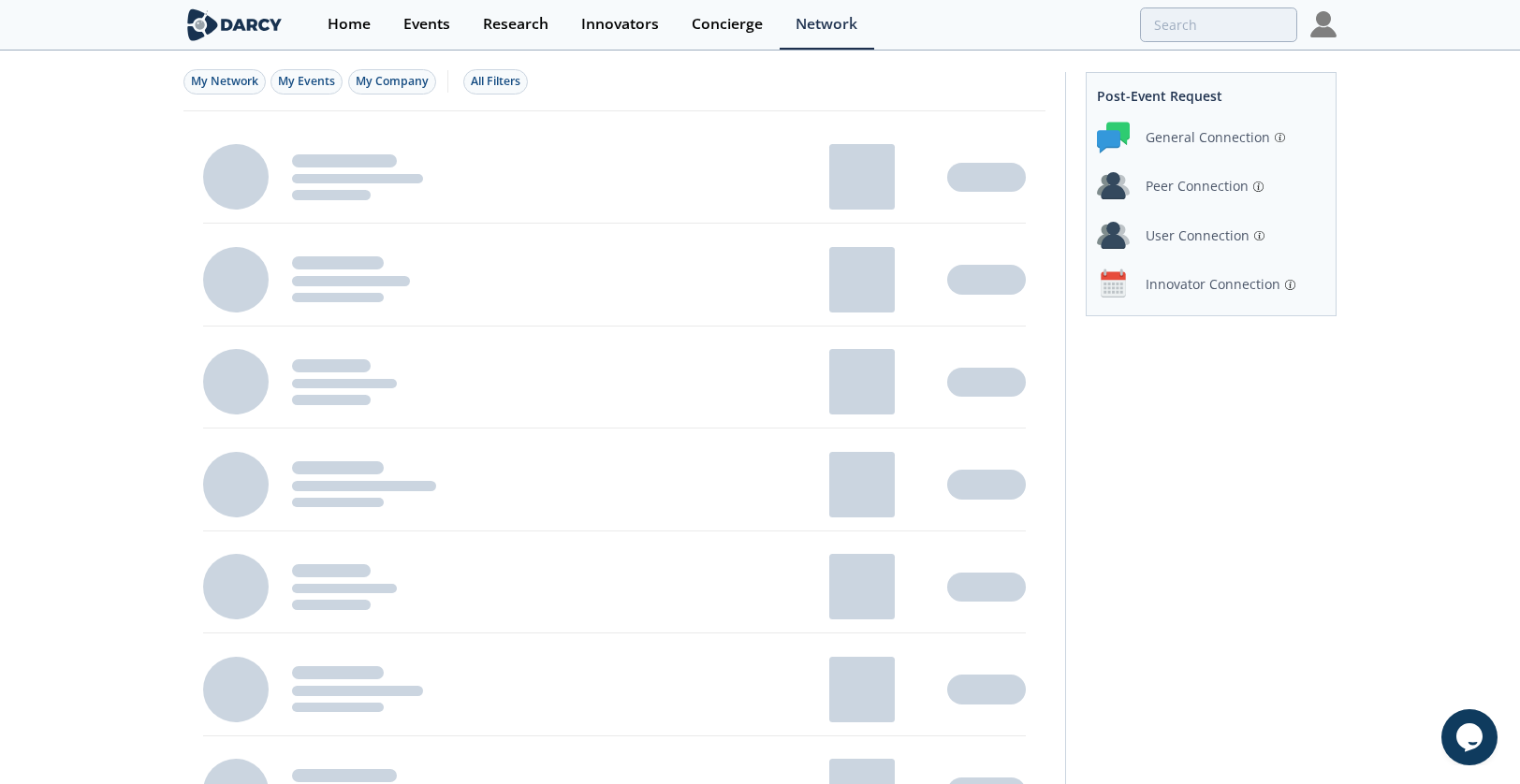 click at bounding box center (1323, 24) 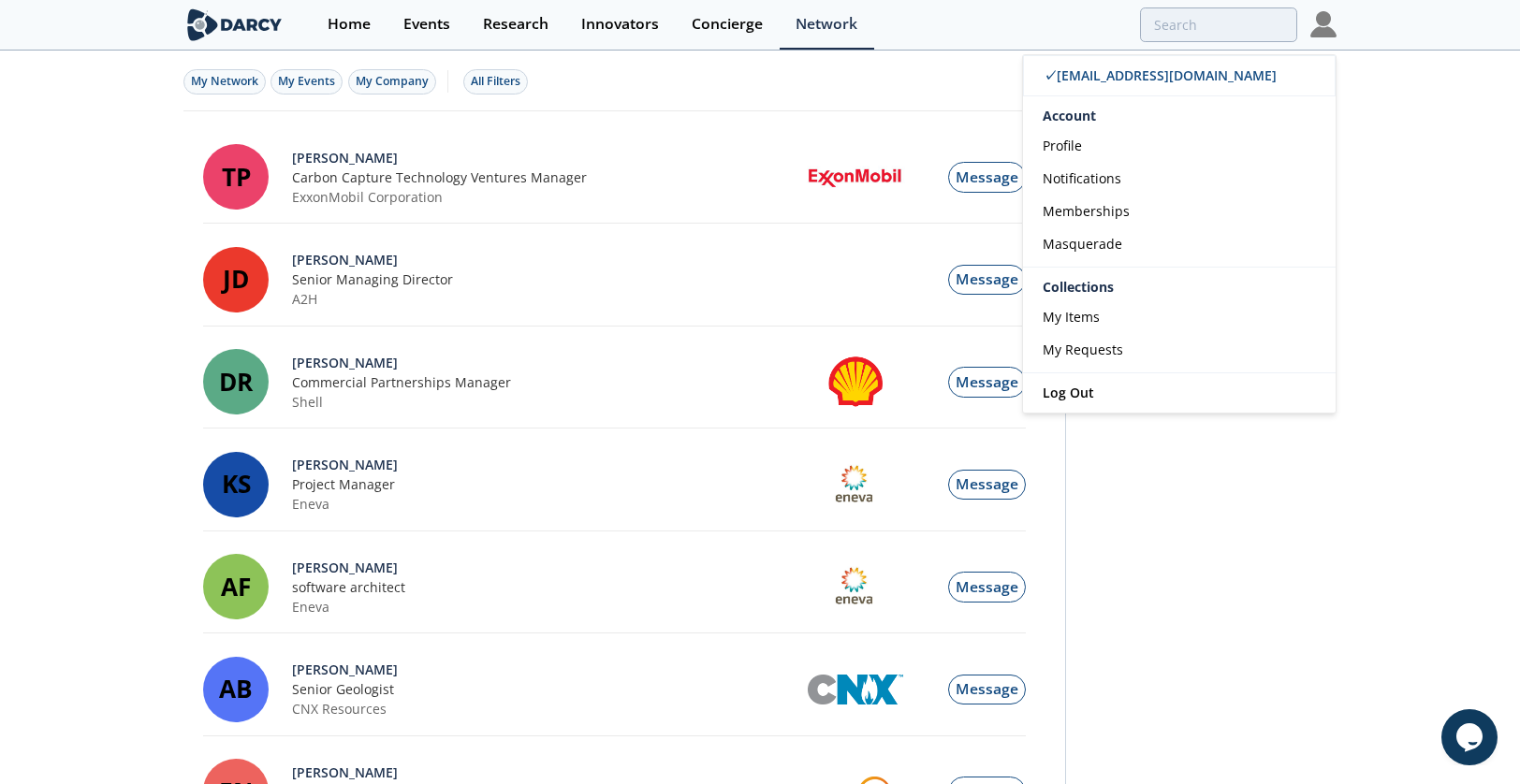click on "My Network
My Events
My Company
All Filters
TP
Thomas Pavia
Carbon Capture Technology Ventures Manager
ExxonMobil Corporation
Message
JD
Jared Dubey
Senior Managing Director
A2H" 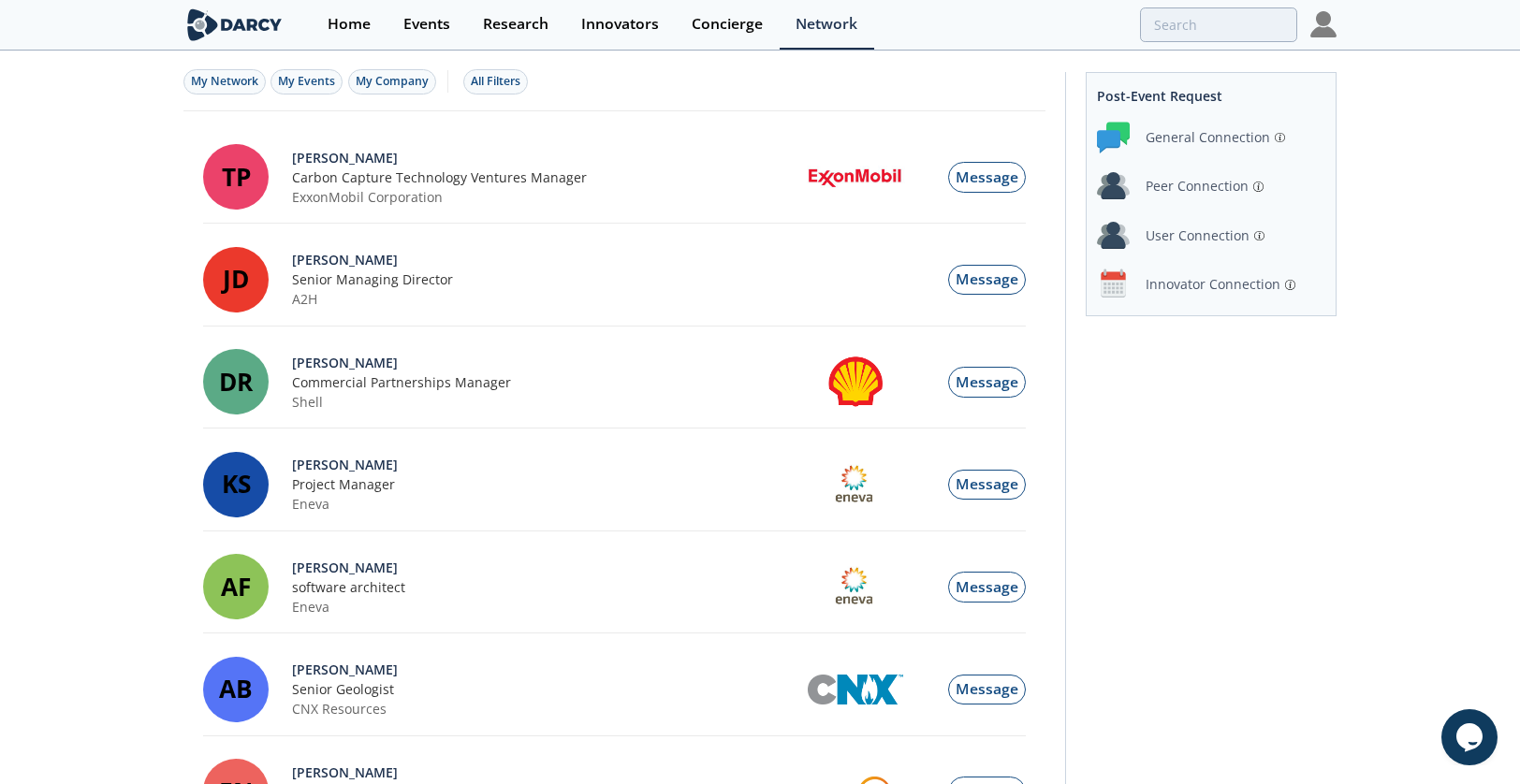 click on "My Network
My Events
My Company
All Filters
TP
Thomas Pavia
Carbon Capture Technology Ventures Manager
ExxonMobil Corporation
Message
JD
Jared Dubey
Senior Managing Director
A2H" 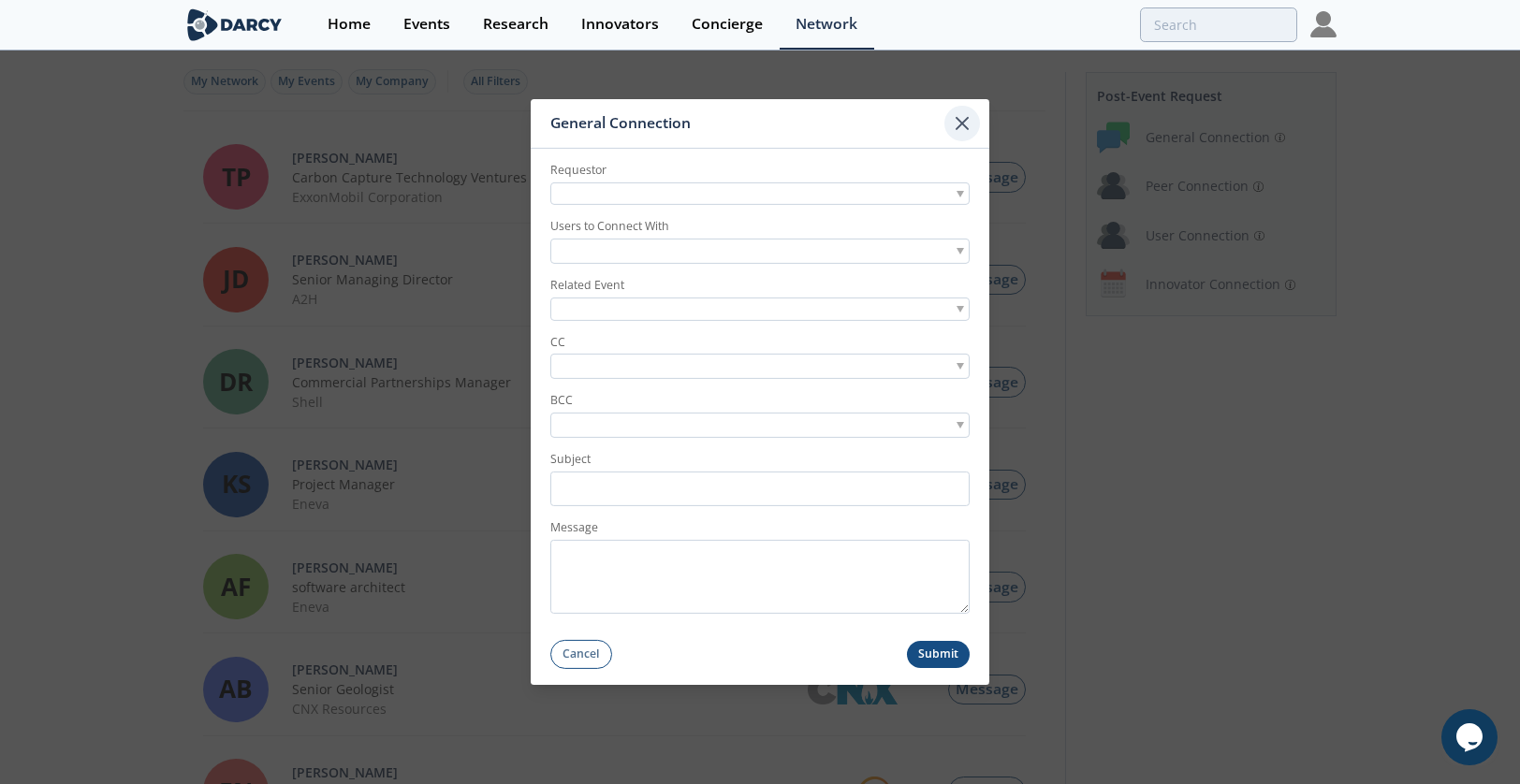 click 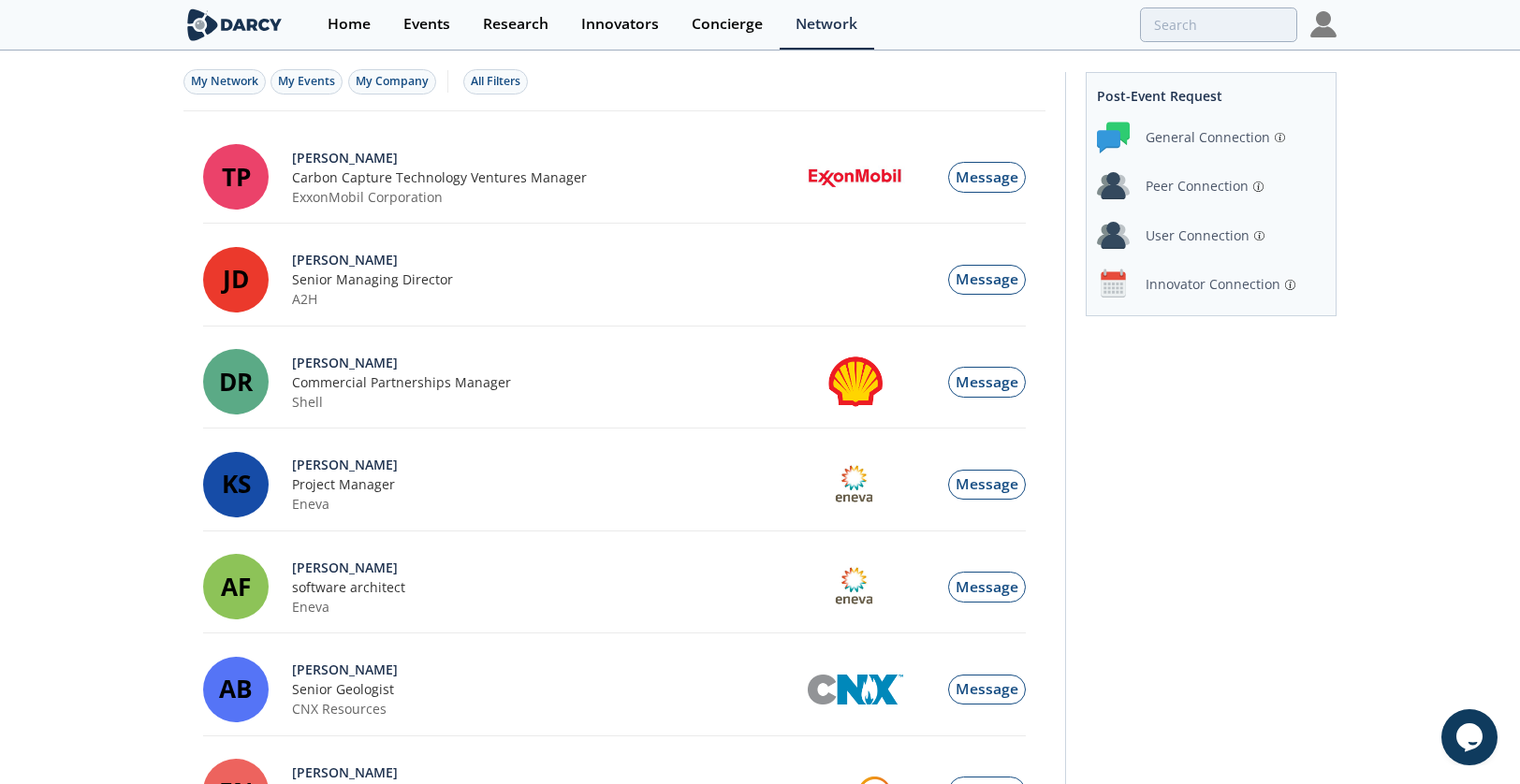 click on "Peer Connection" at bounding box center (1197, 185) 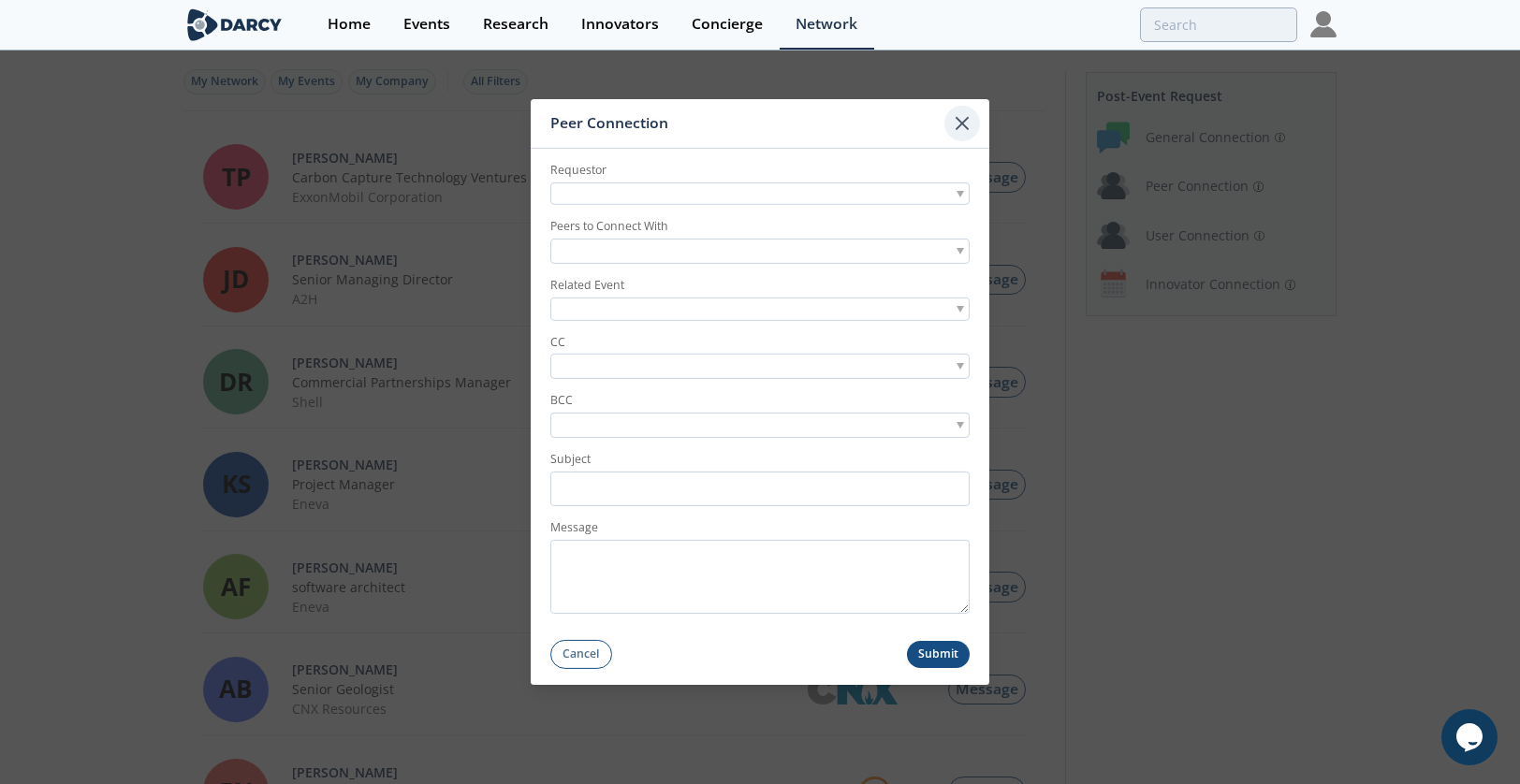 click 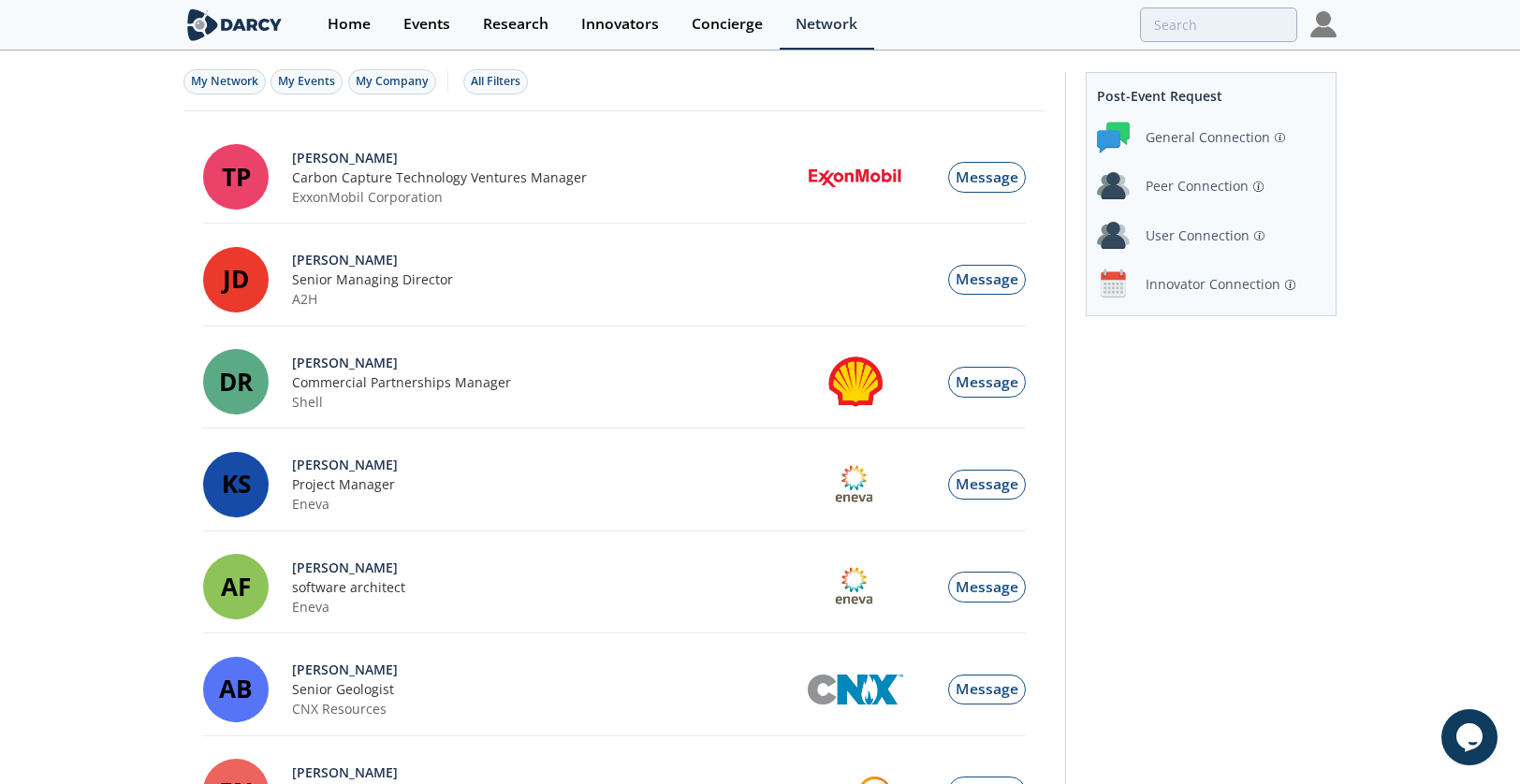 click on "User Connection" at bounding box center [1197, 235] 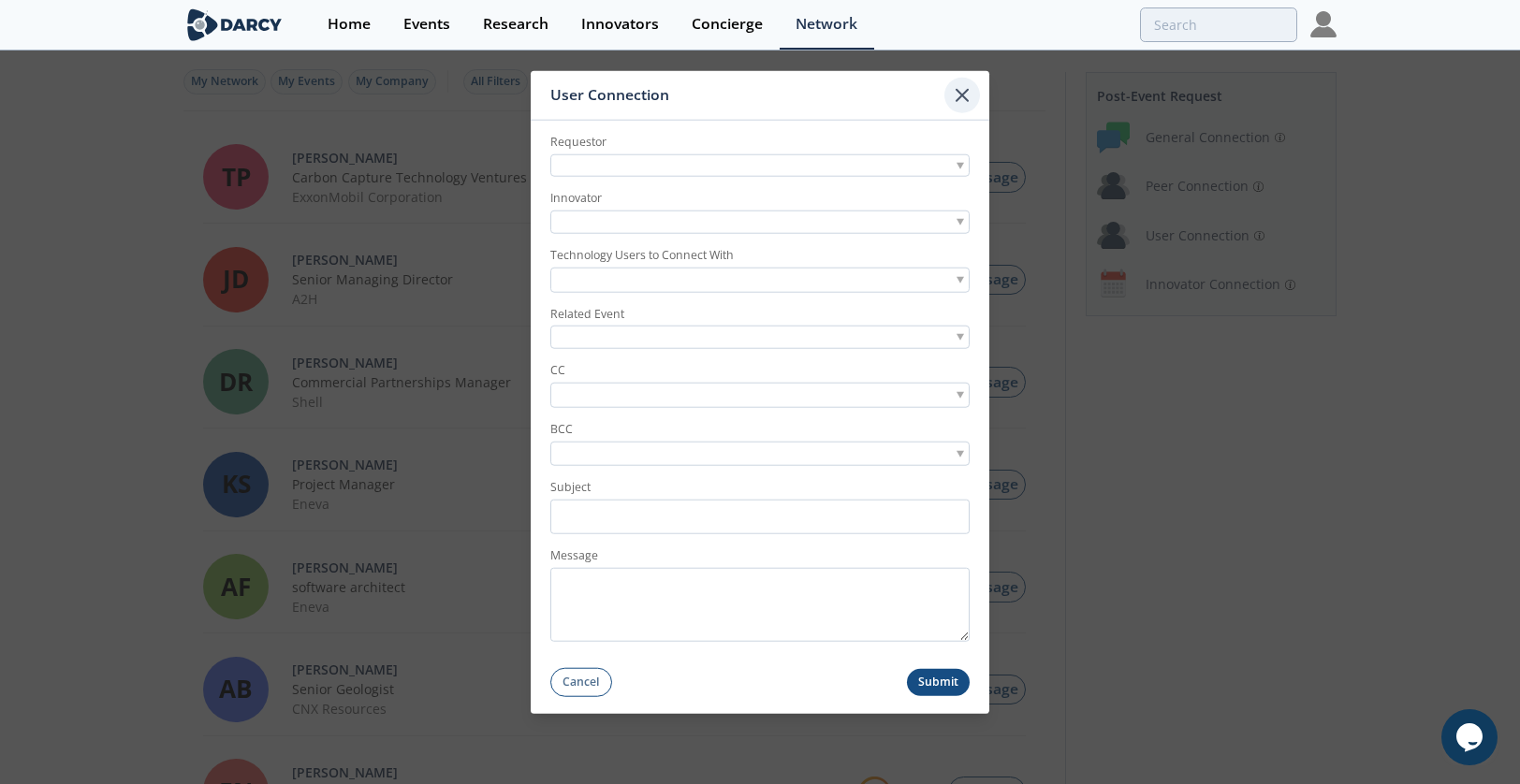 click 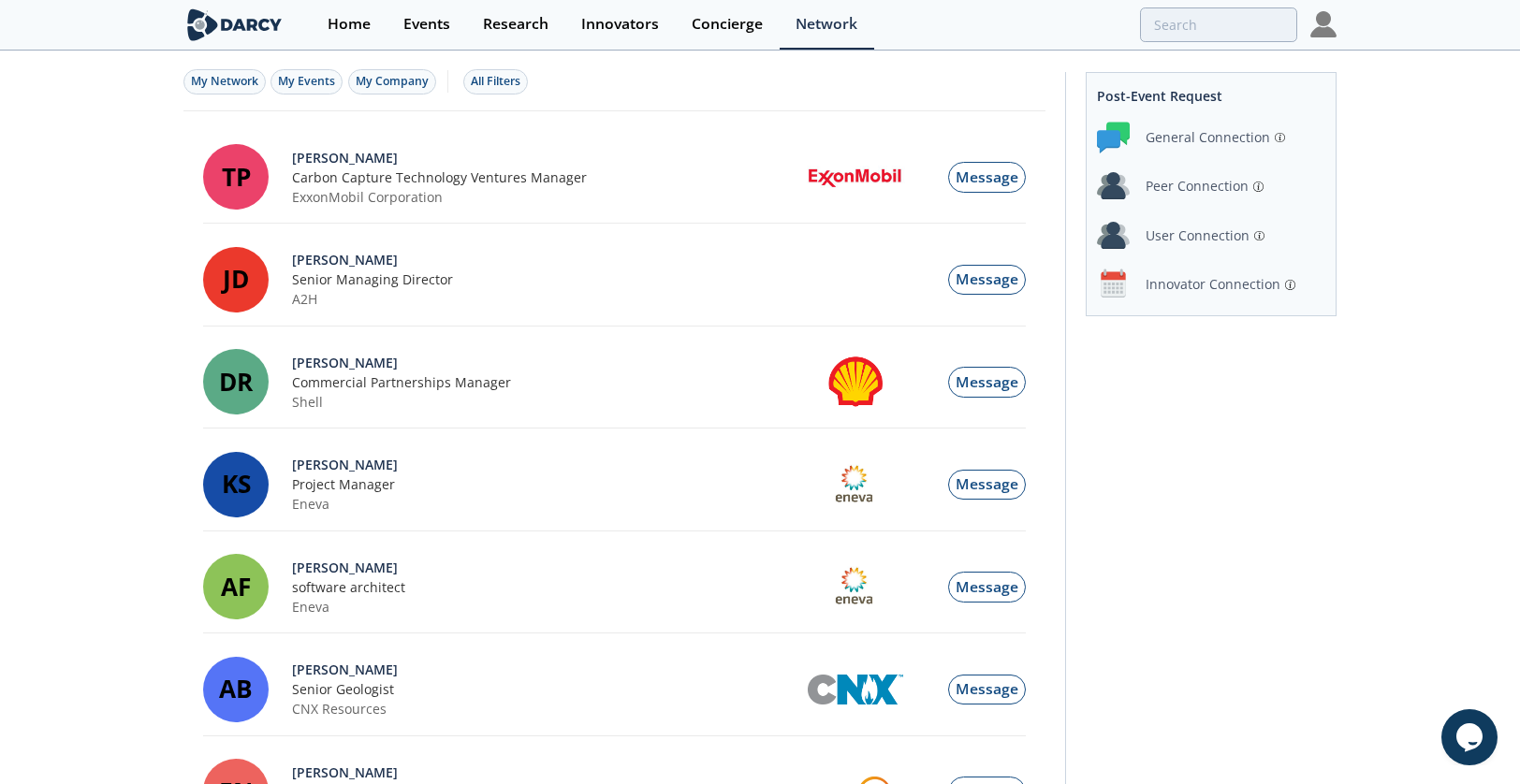 click on "Innovator Connection" at bounding box center [1213, 283] 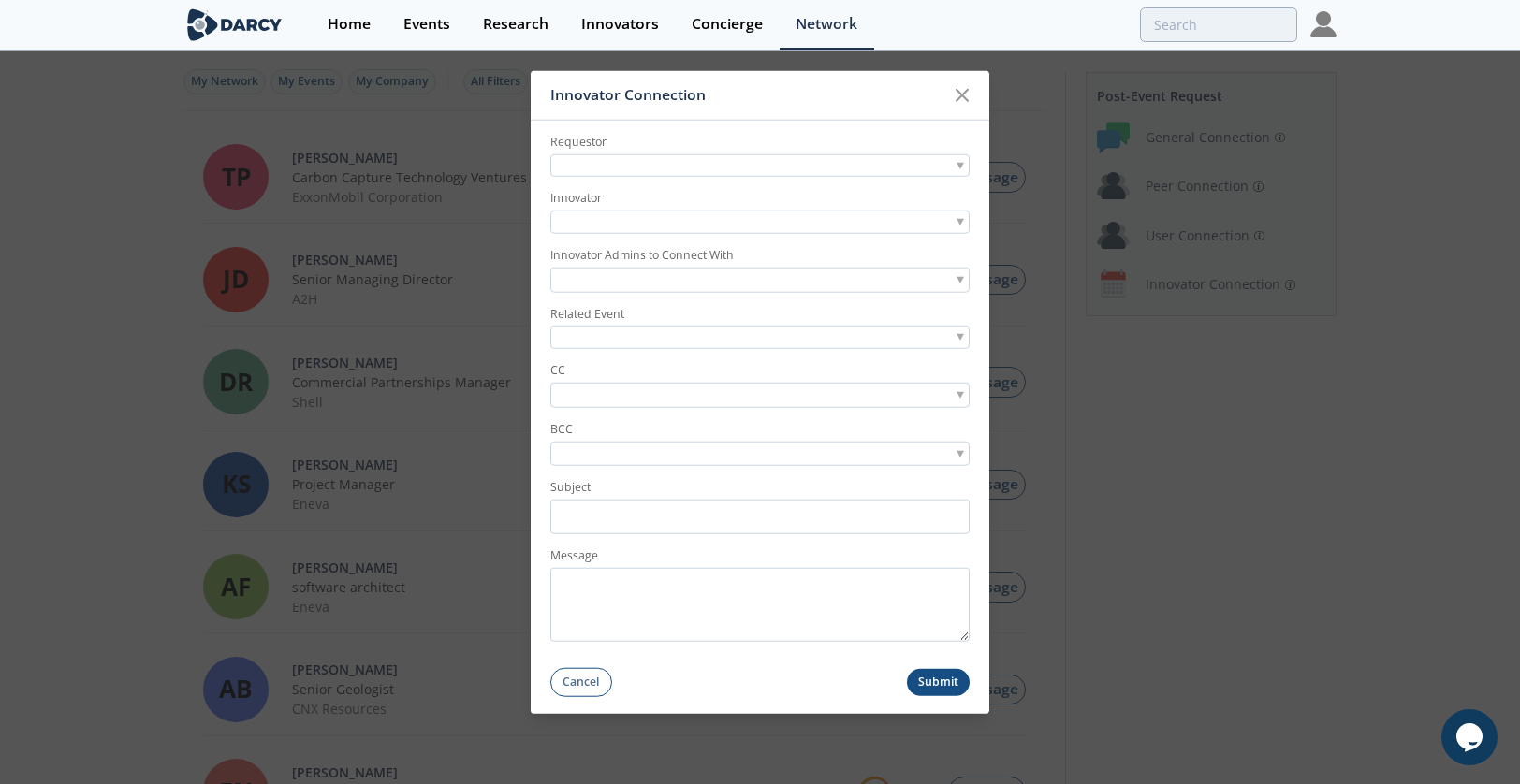 click on "Innovator Connection
Requestor
Innovator
Innovator Admins to Connect With
Related Event
CC
BCC" at bounding box center [760, 392] 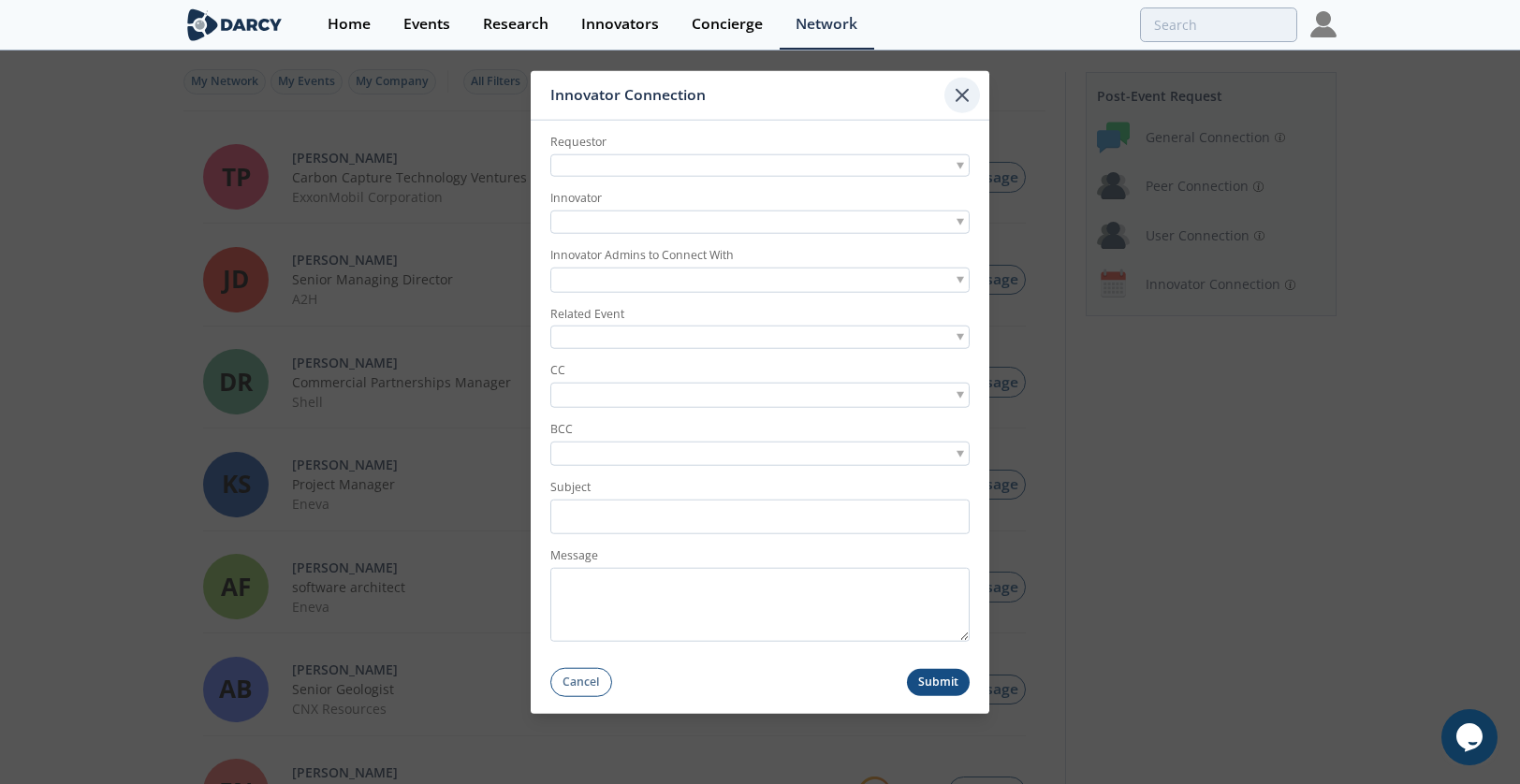 click 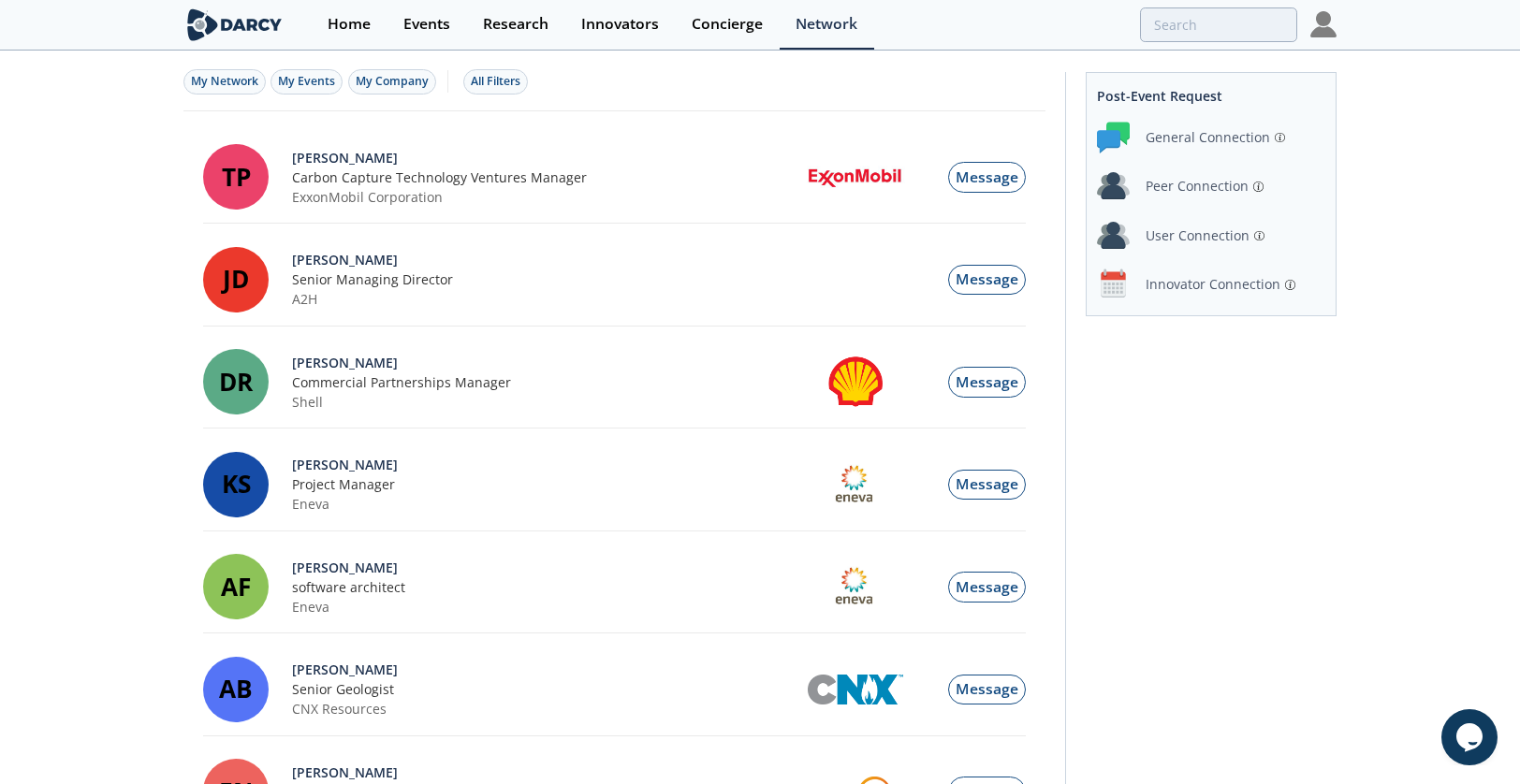 click at bounding box center (1323, 24) 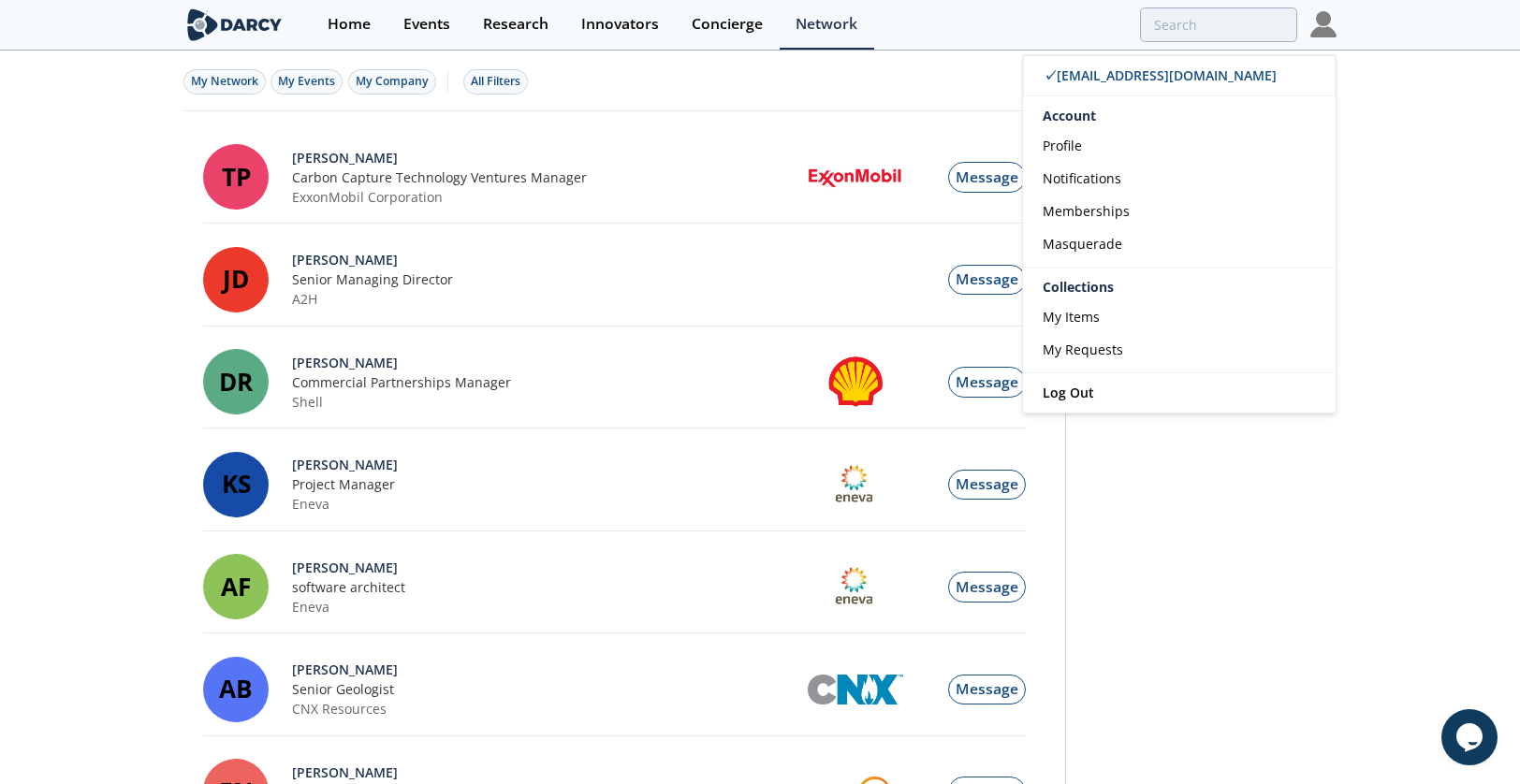 click on "My Network
My Events
My Company
All Filters
TP
Thomas Pavia
Carbon Capture Technology Ventures Manager
ExxonMobil Corporation
Message
JD
Jared Dubey
Senior Managing Director
A2H" 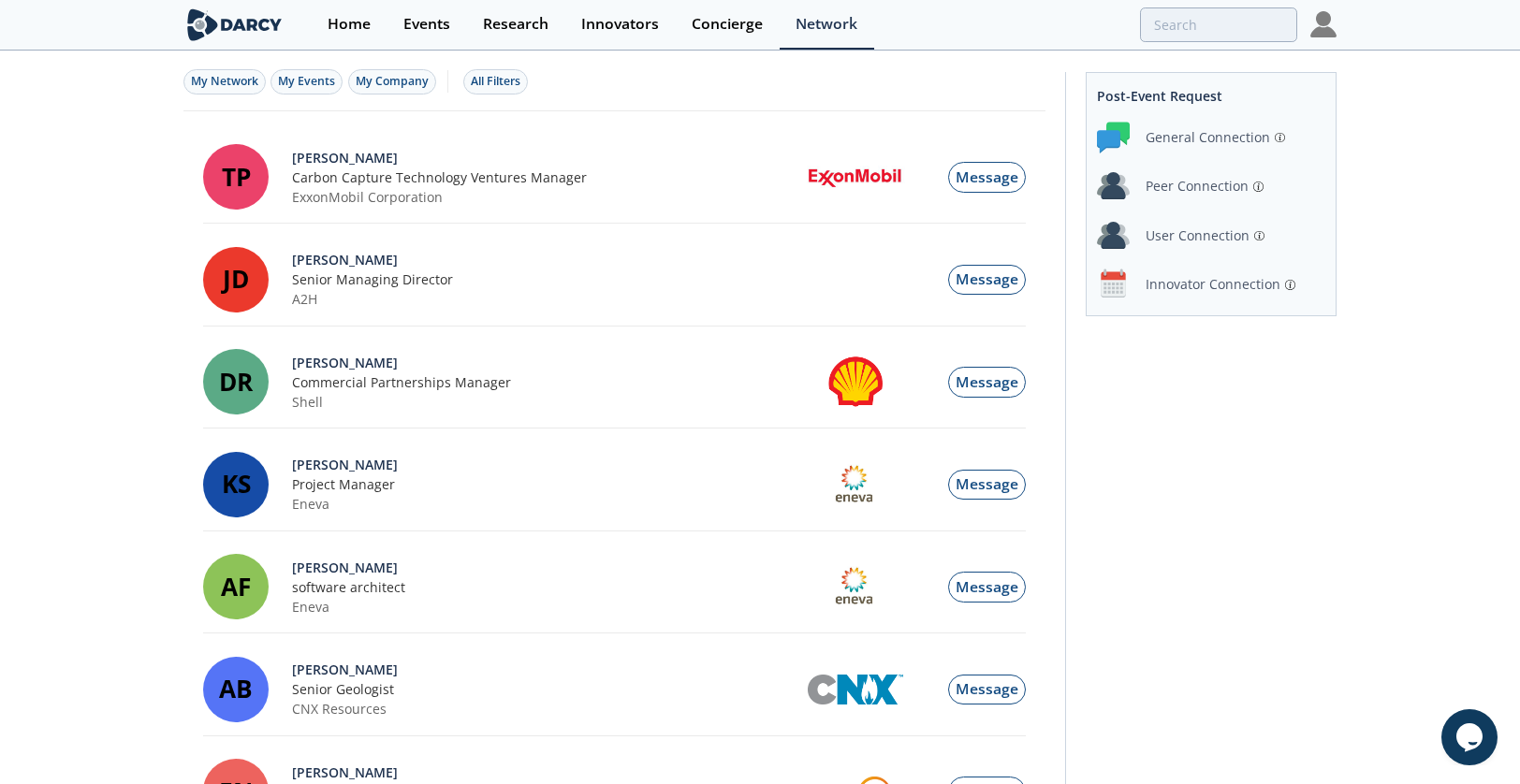 click at bounding box center (1323, 24) 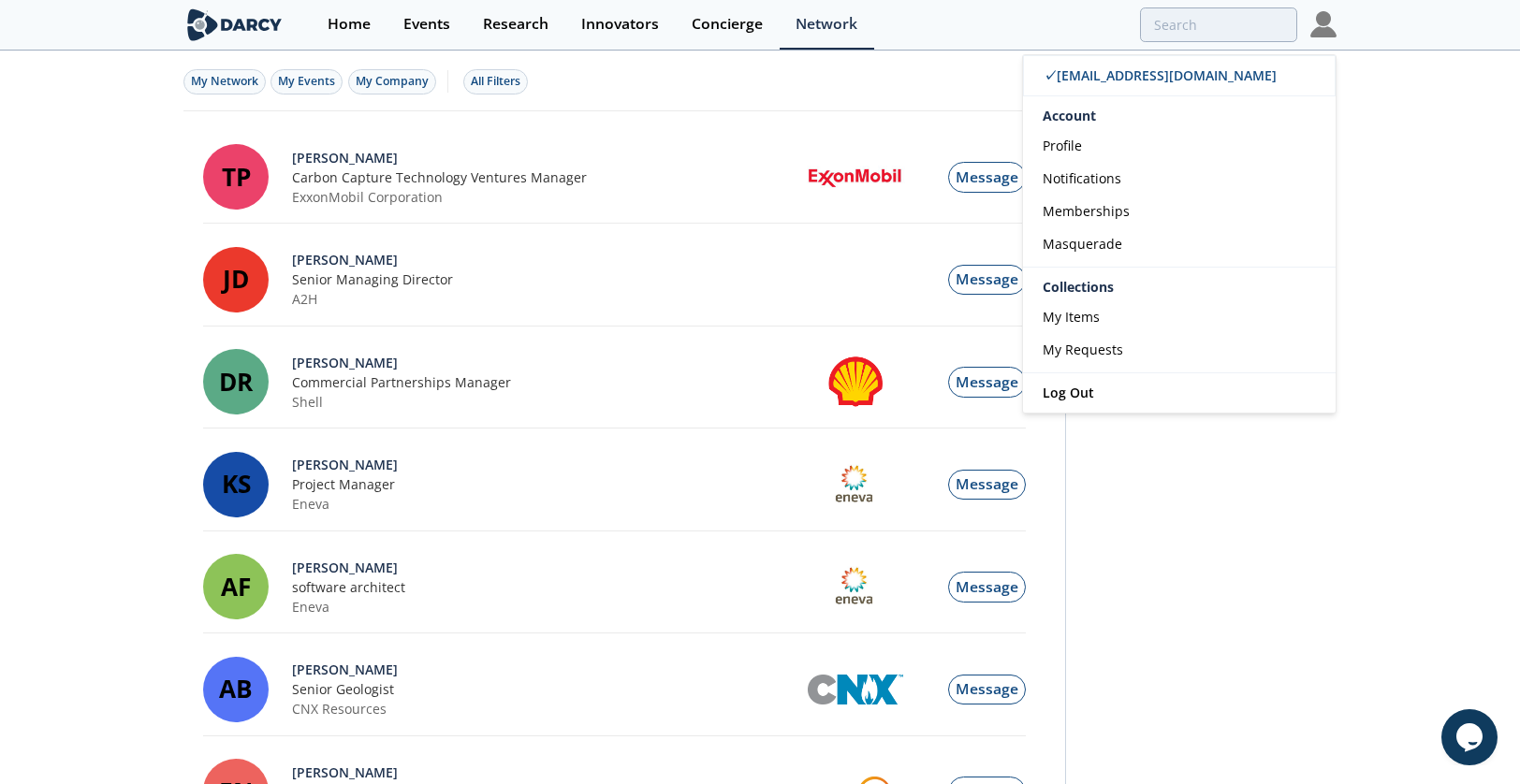 click at bounding box center (1323, 24) 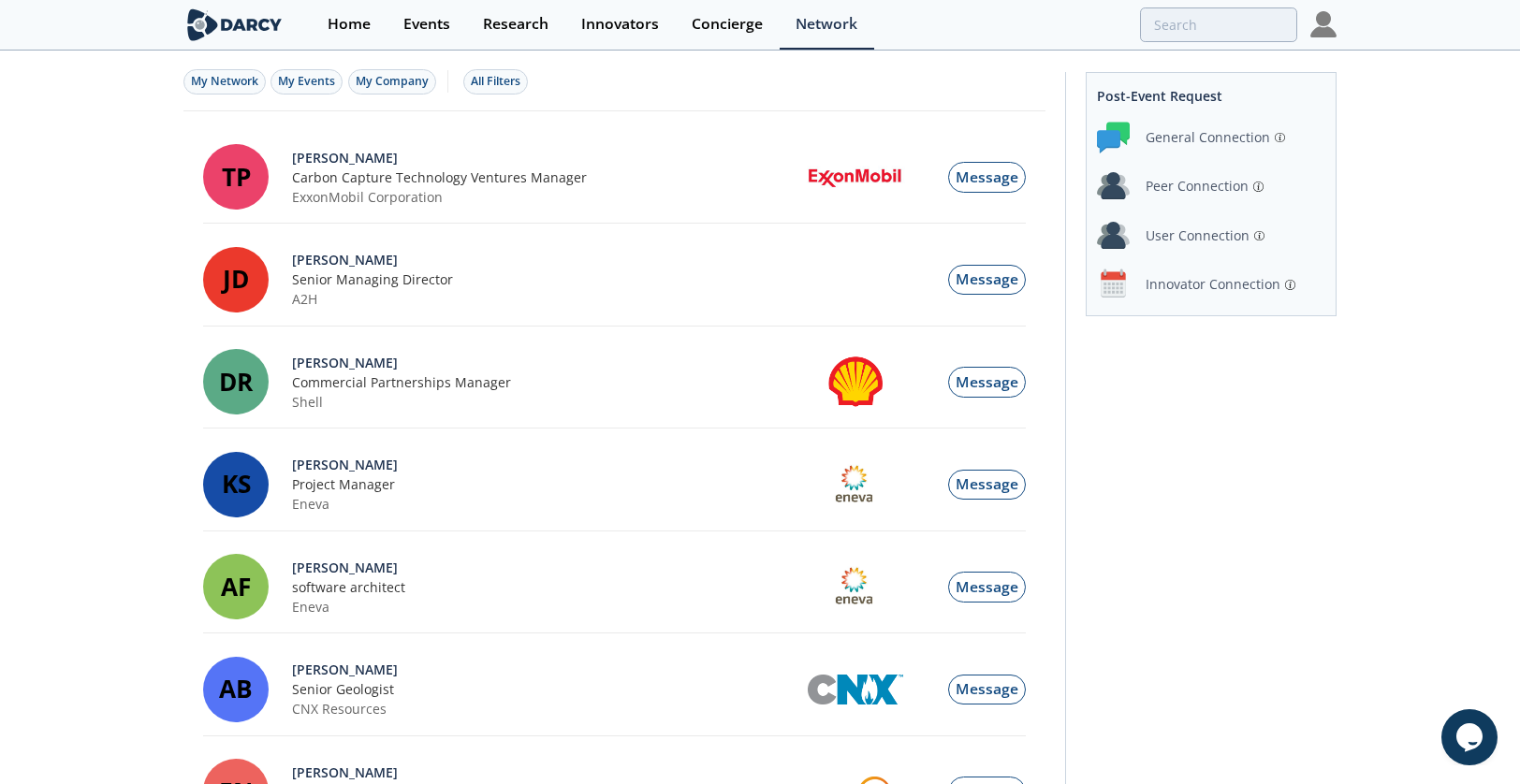 click on "My Network
My Events
My Company
All Filters
TP
Thomas Pavia
Carbon Capture Technology Ventures Manager
ExxonMobil Corporation
Message
JD
Jared Dubey
Senior Managing Director
A2H" 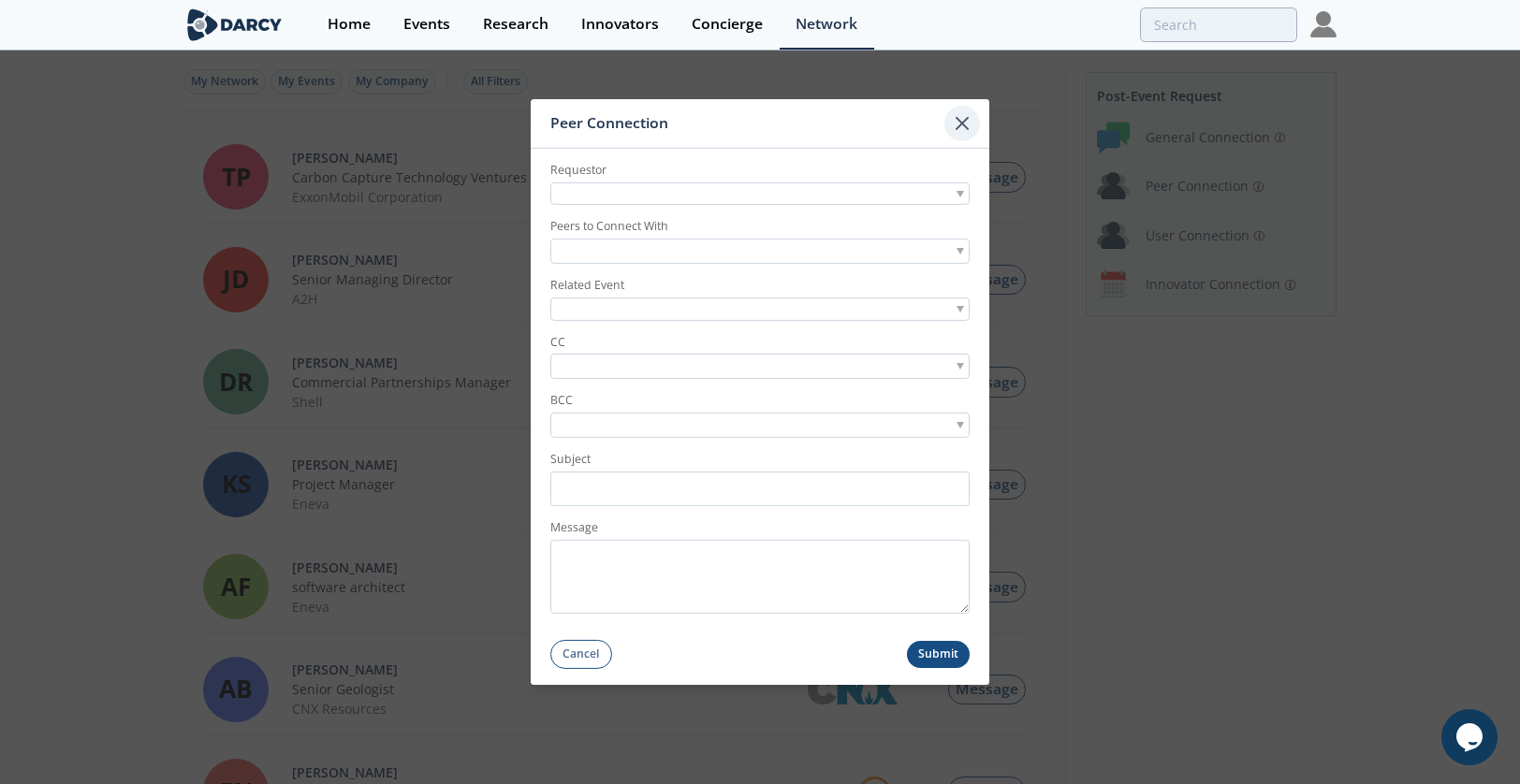click 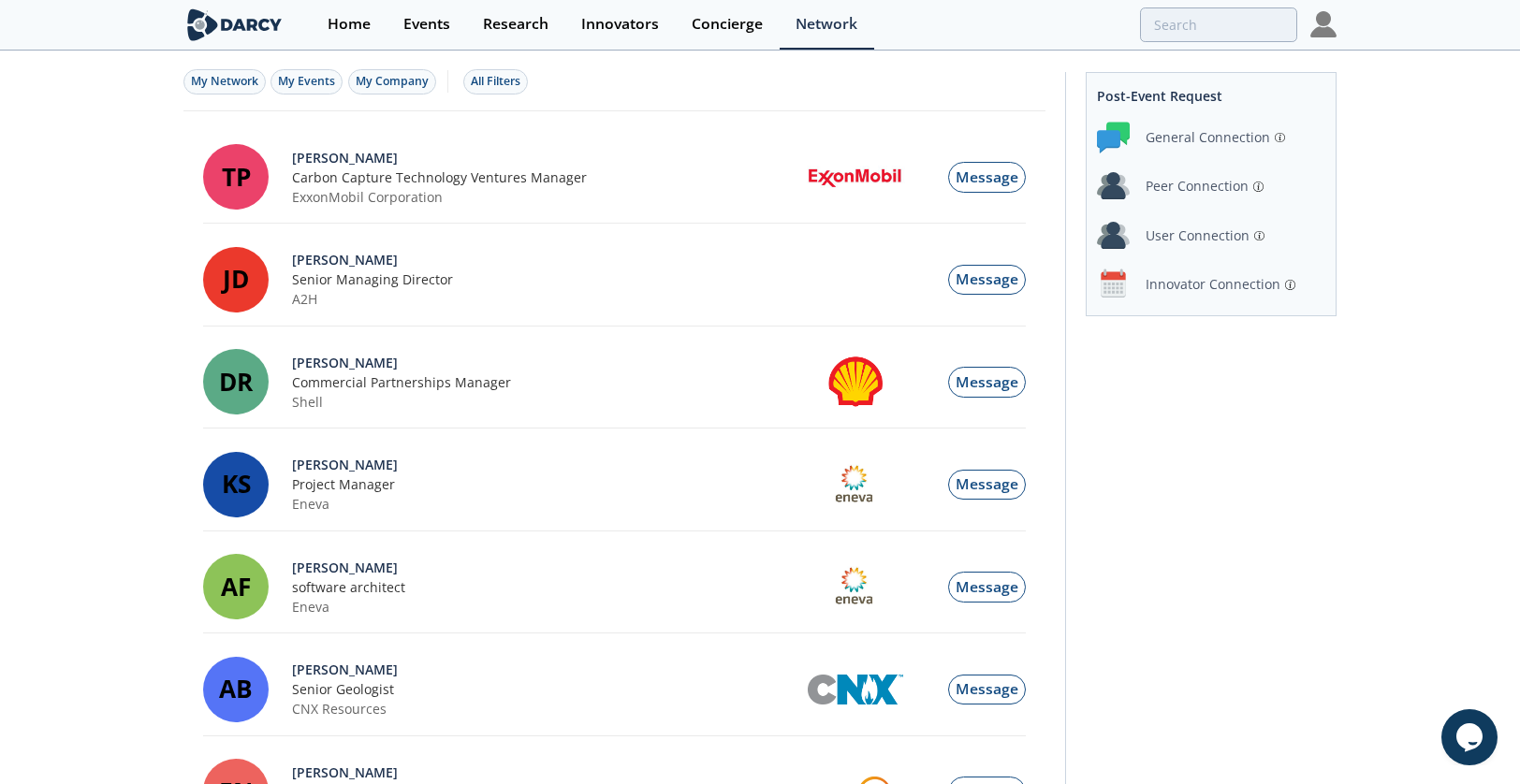 click on "User Connection" at bounding box center (1197, 235) 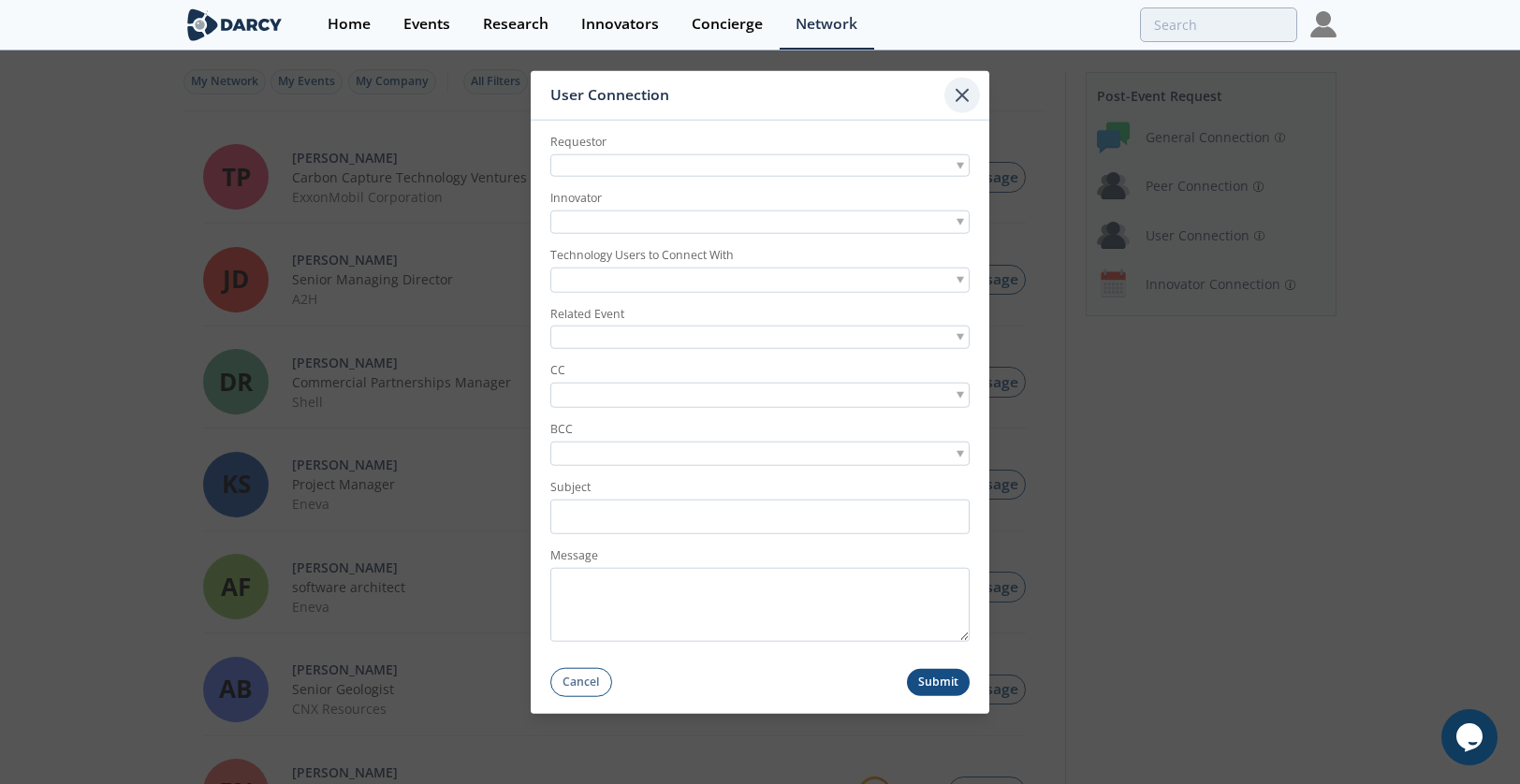 click 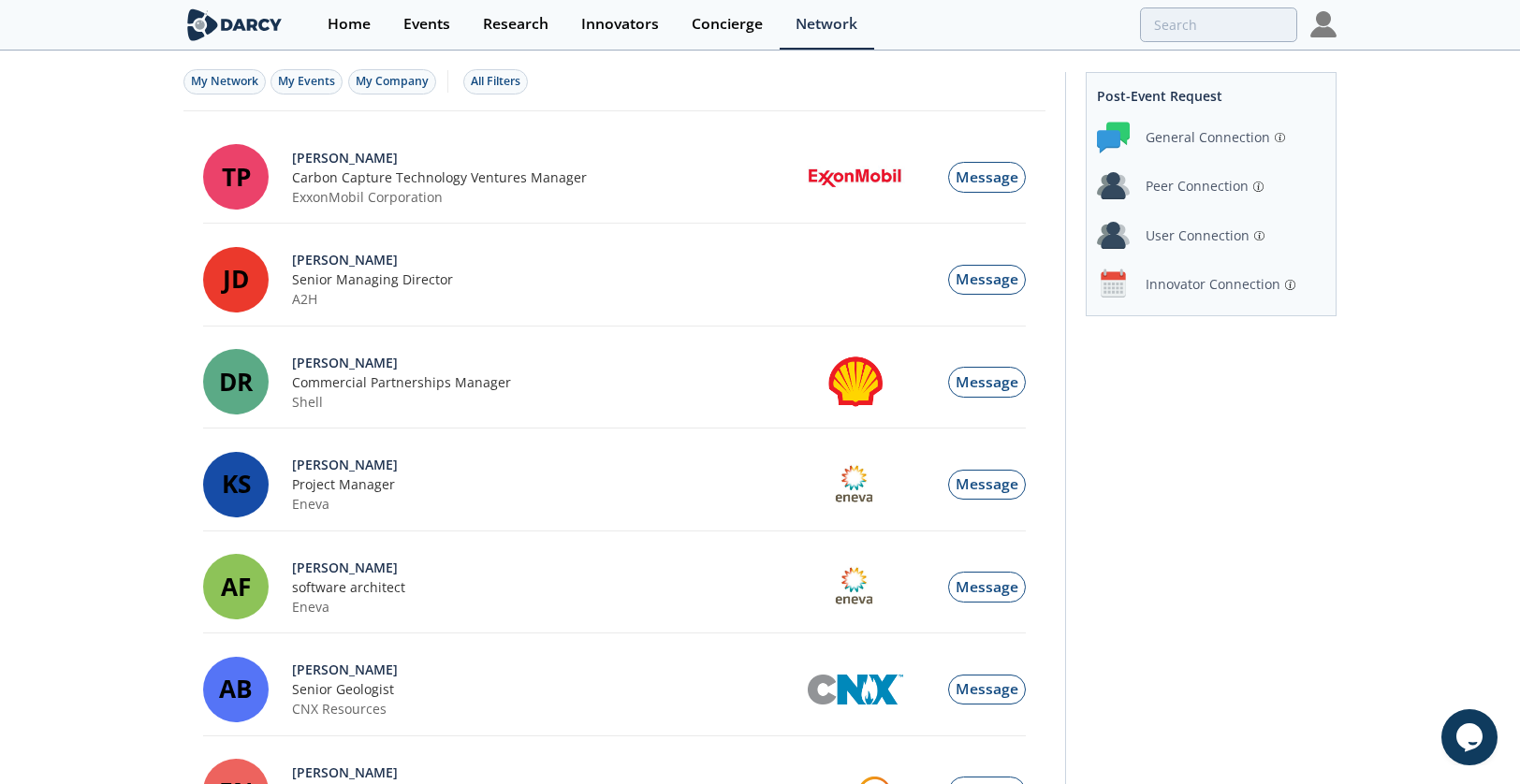 click on "Innovator Connection" at bounding box center [1211, 283] 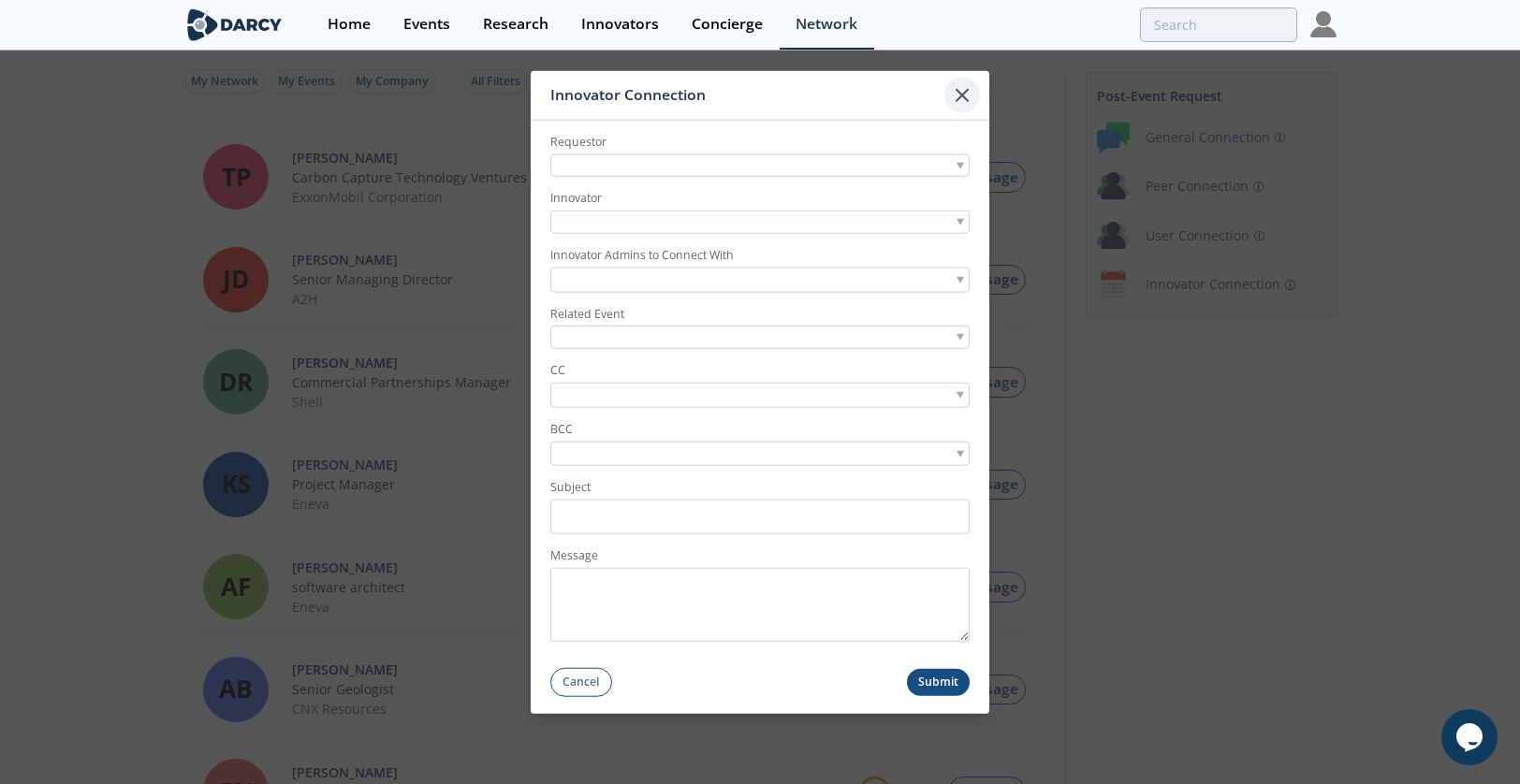 click 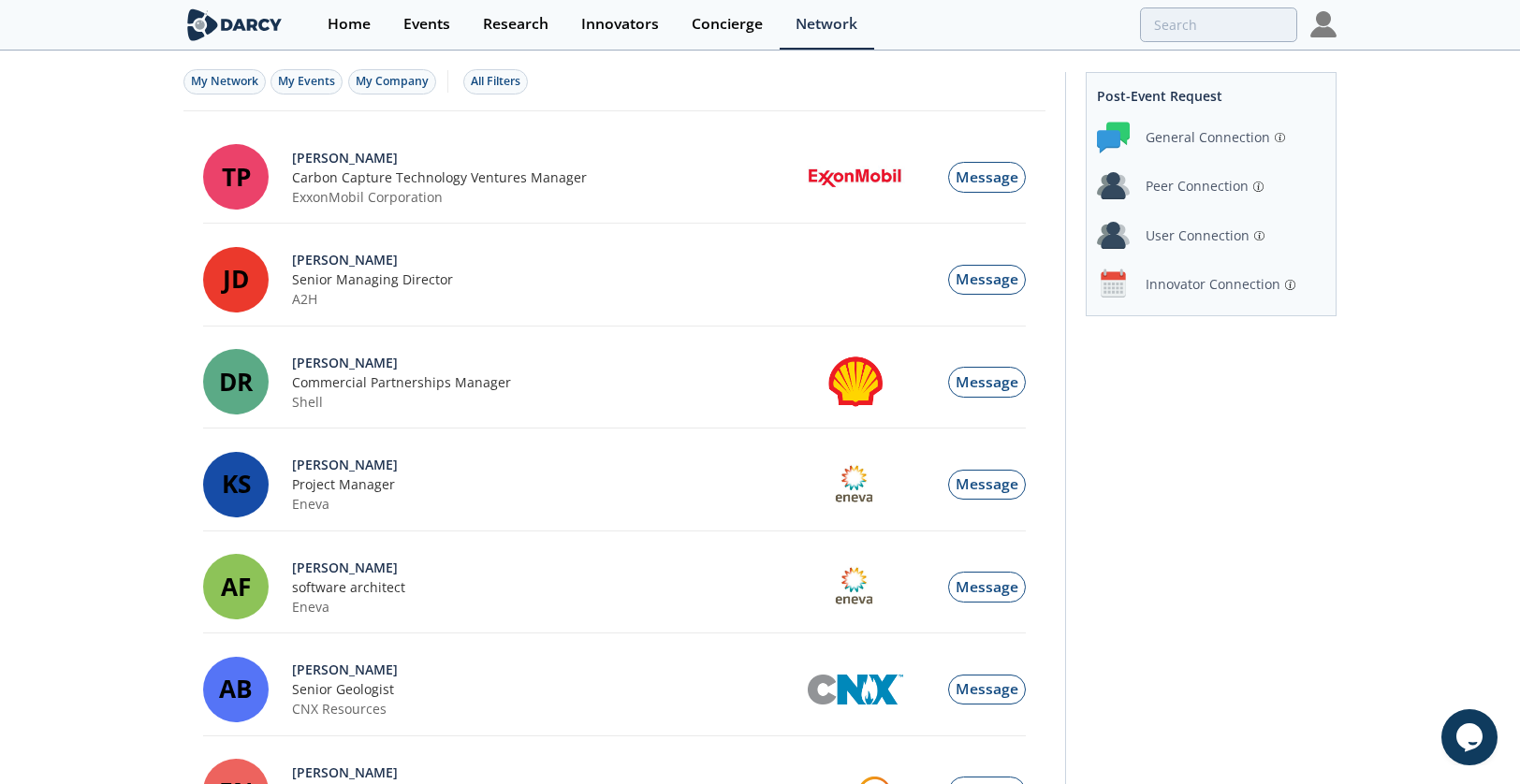 click on "General Connection" at bounding box center [1207, 137] 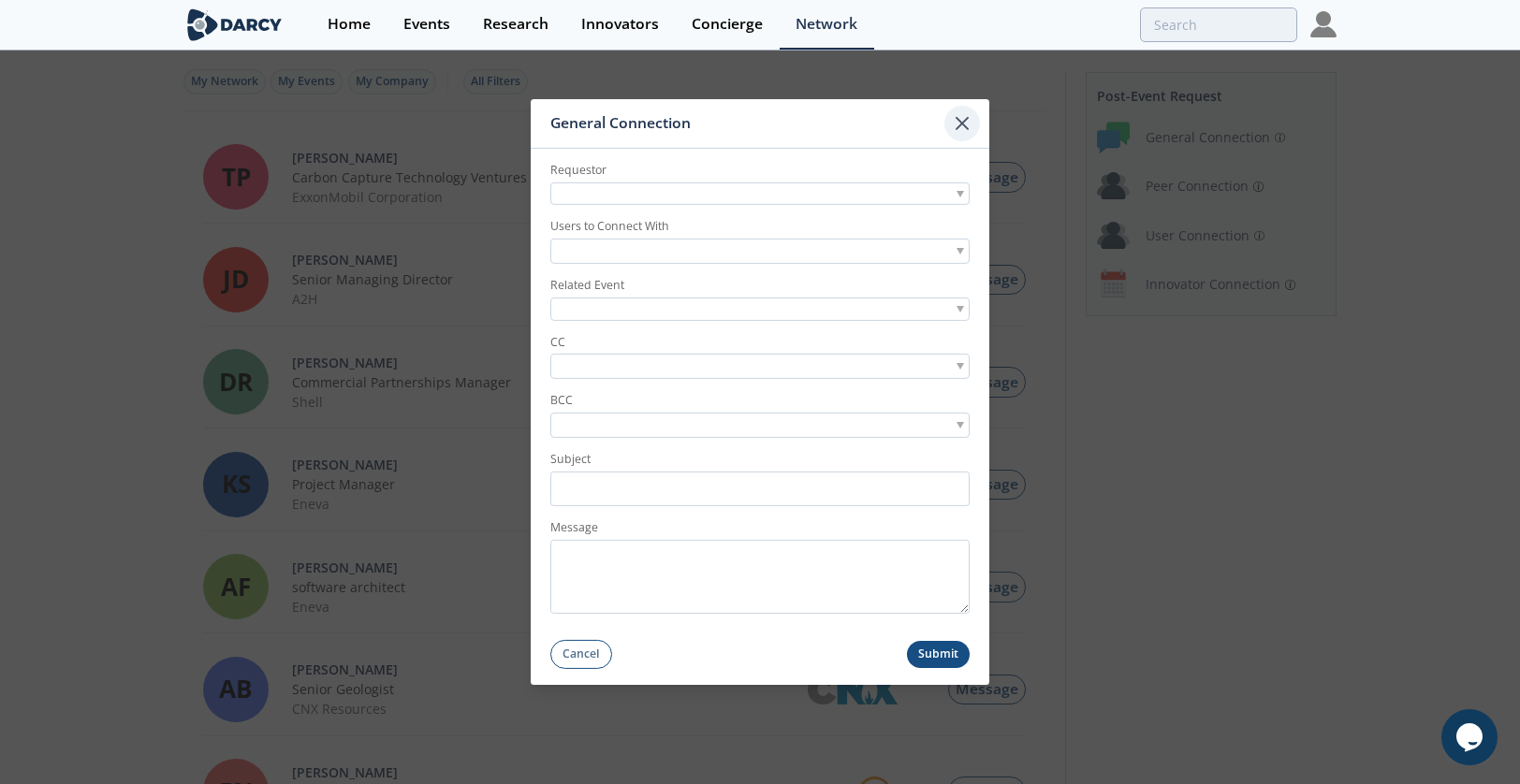 click 